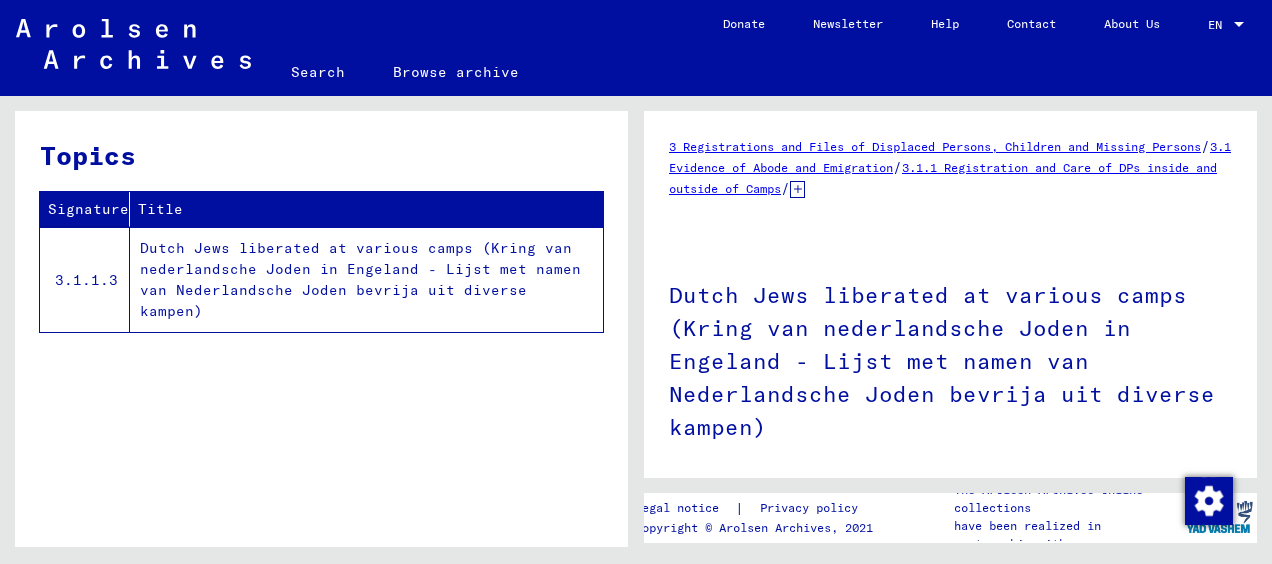 scroll, scrollTop: 0, scrollLeft: 0, axis: both 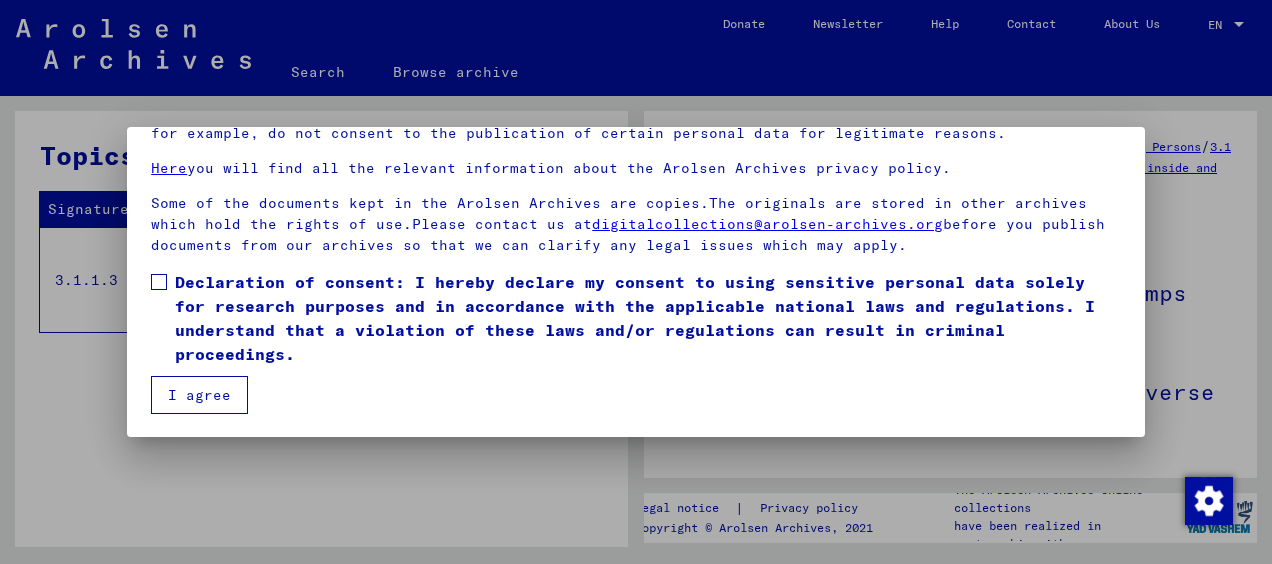 click on "I agree" at bounding box center [199, 395] 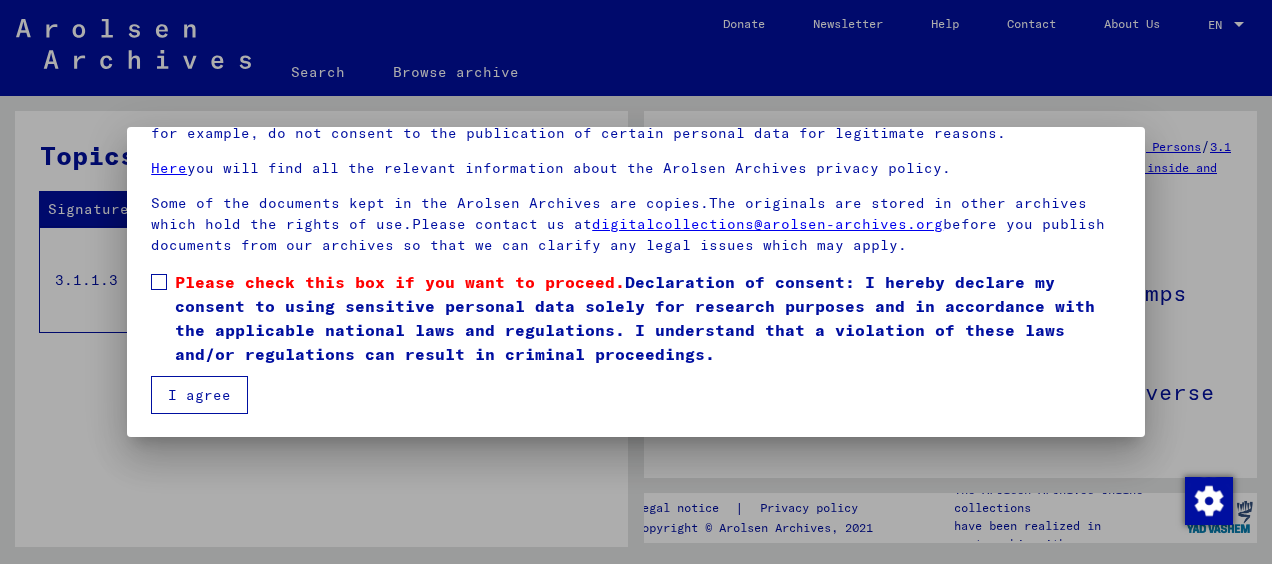 scroll, scrollTop: 156, scrollLeft: 0, axis: vertical 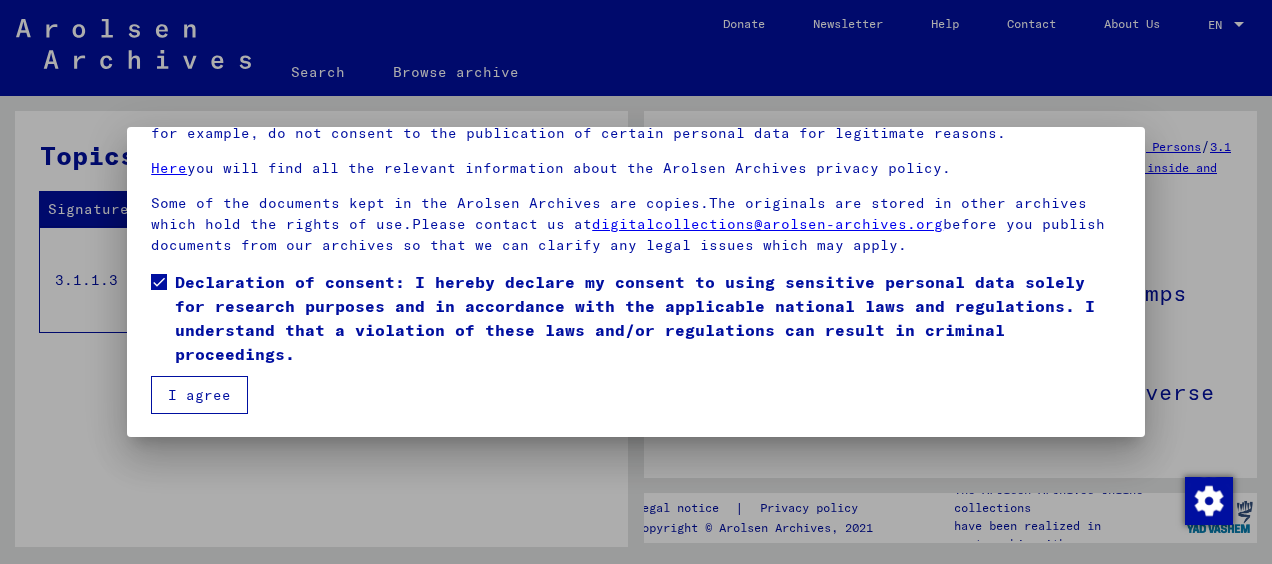 click on "I agree" at bounding box center (199, 395) 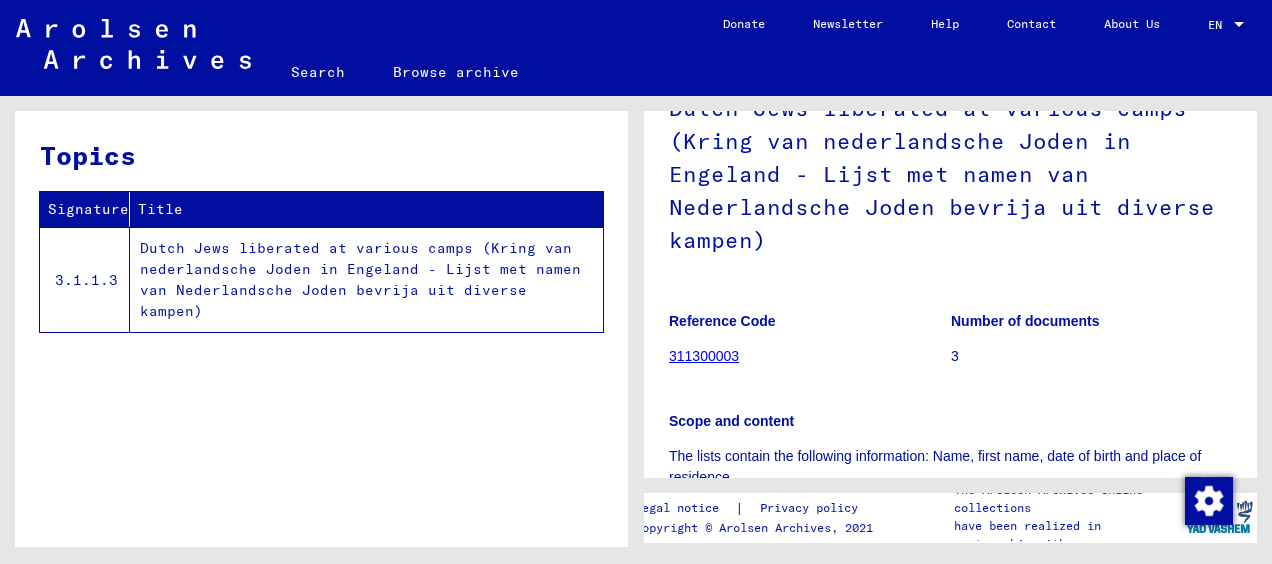 scroll, scrollTop: 195, scrollLeft: 0, axis: vertical 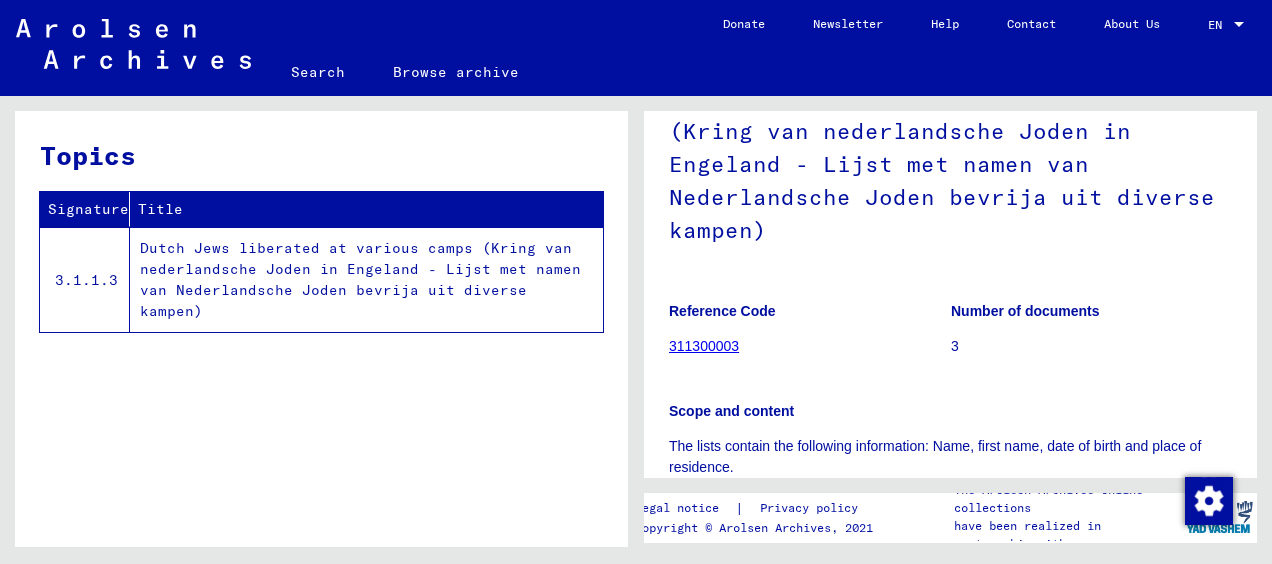 click on "311300003" 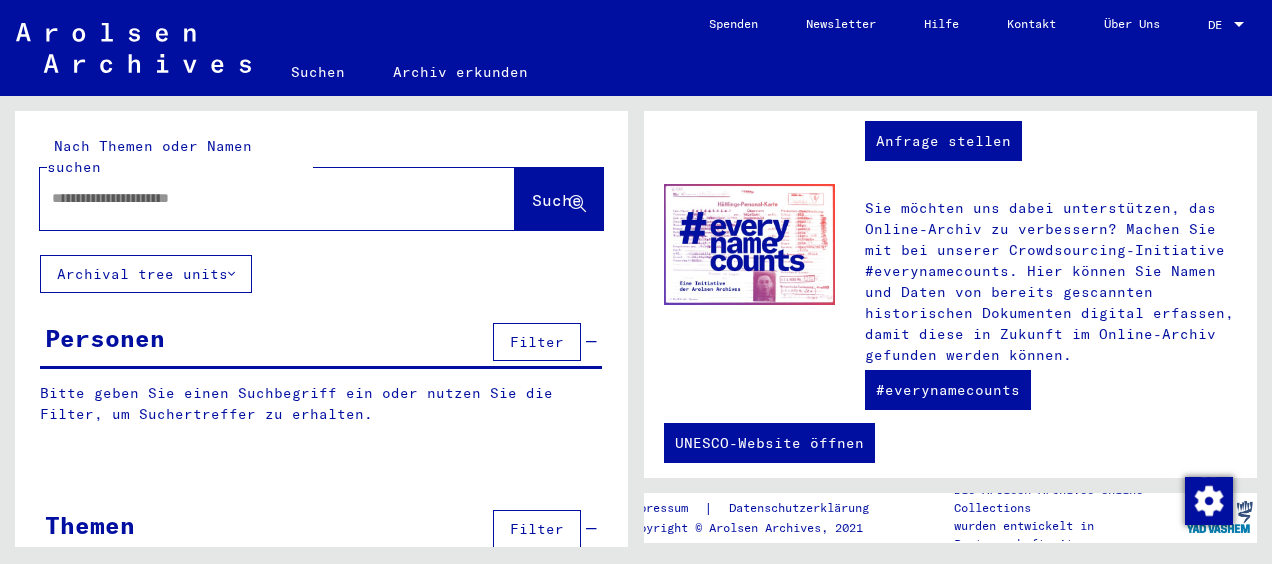 scroll, scrollTop: 993, scrollLeft: 0, axis: vertical 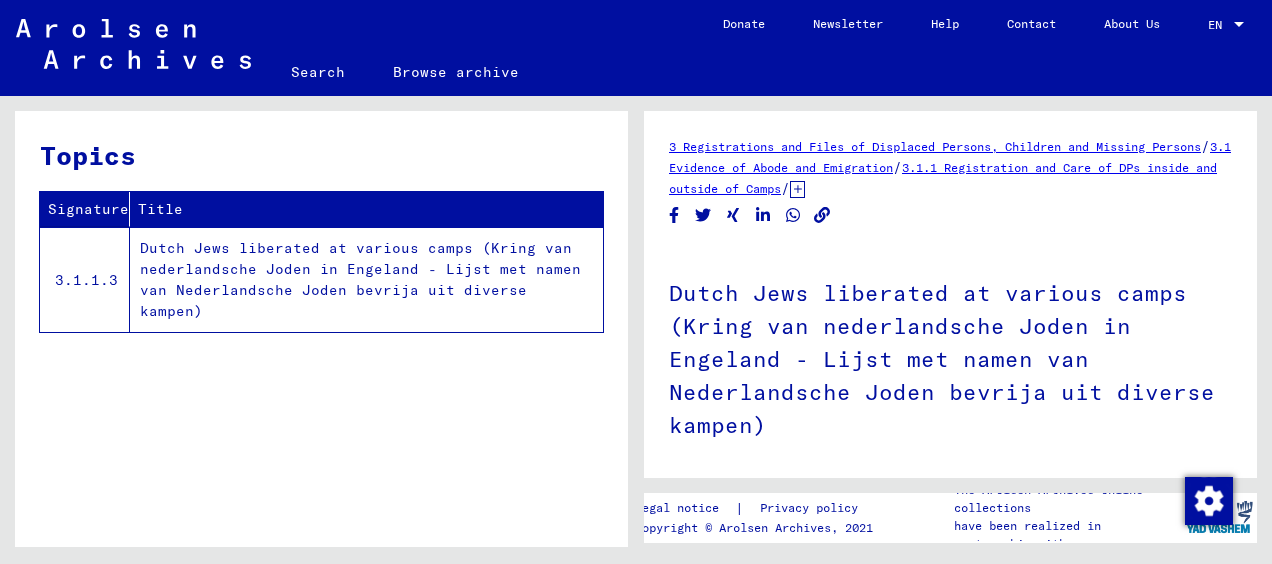 click on "3 Registrations and Files of Displaced Persons, Children and Missing Persons" 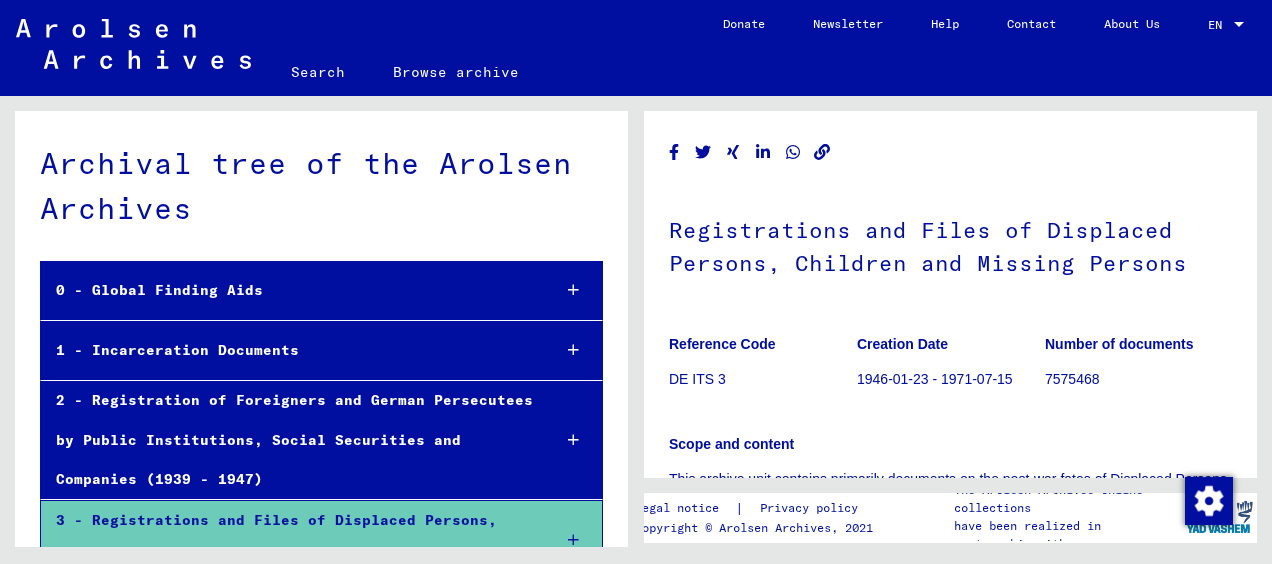 scroll, scrollTop: 56, scrollLeft: 0, axis: vertical 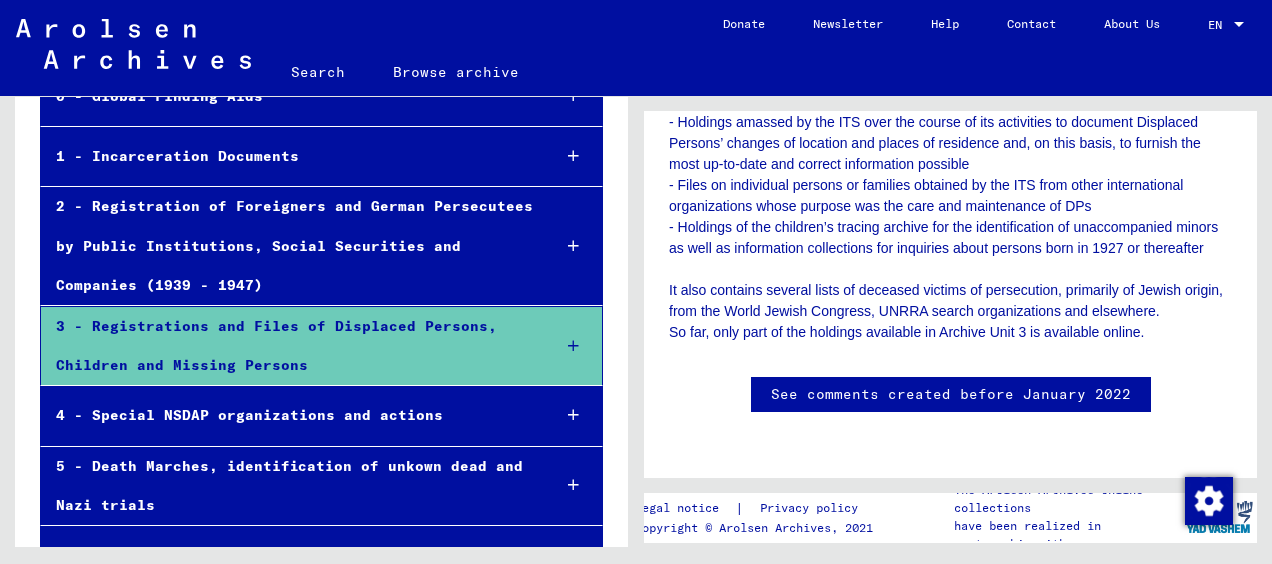 click at bounding box center (573, 346) 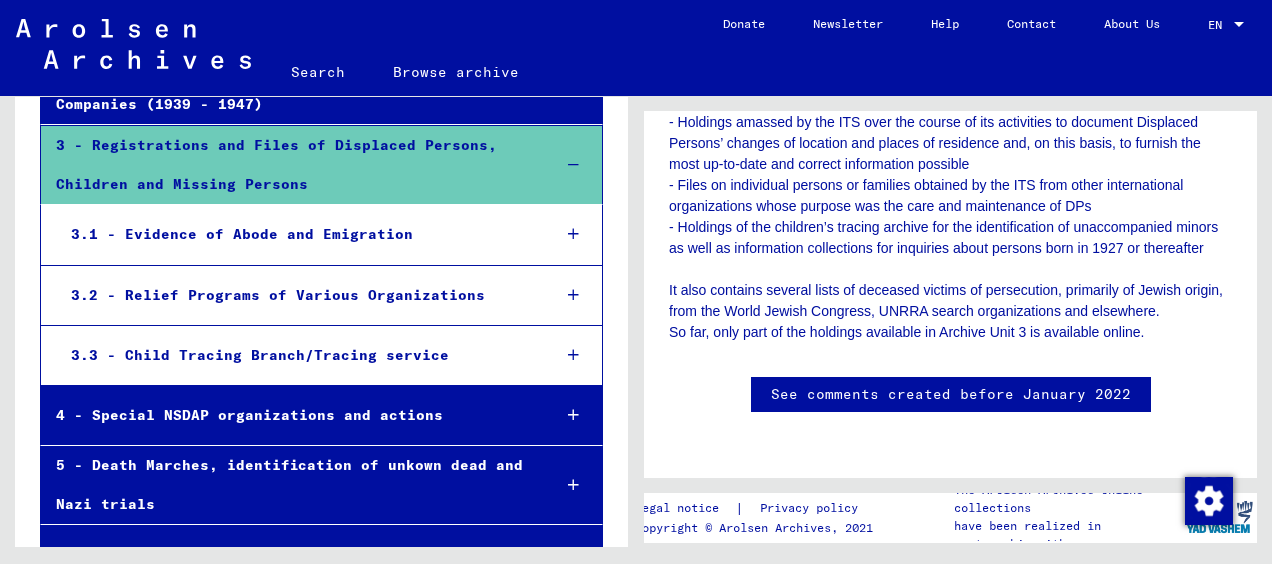scroll, scrollTop: 367, scrollLeft: 0, axis: vertical 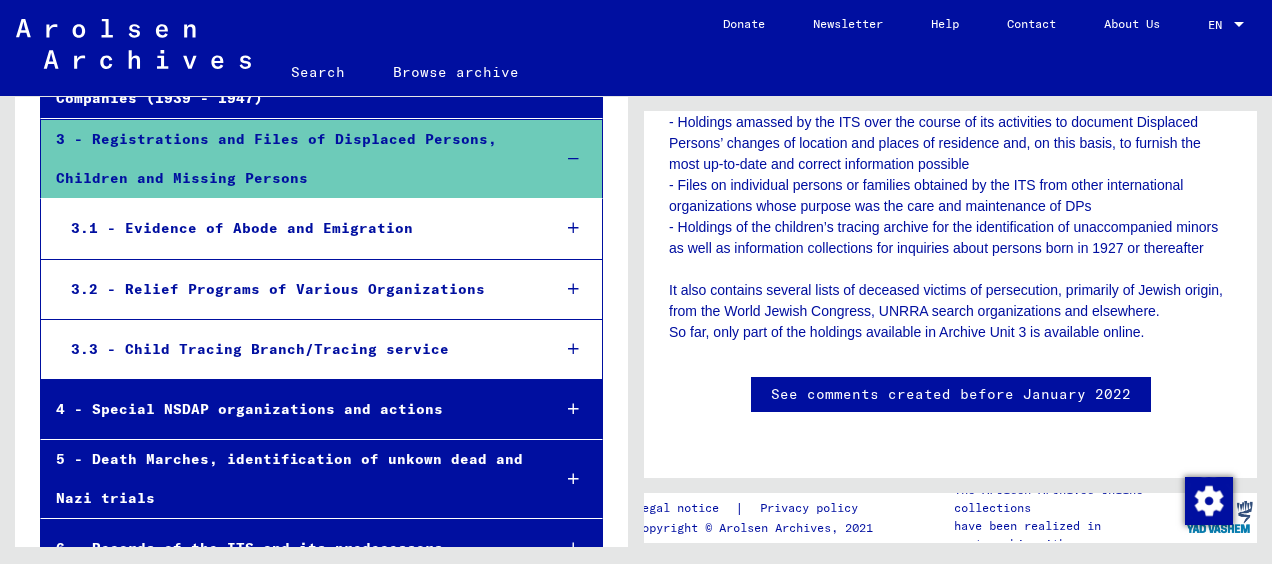 click on "3.3 - Child Tracing Branch/Tracing service" at bounding box center (295, 349) 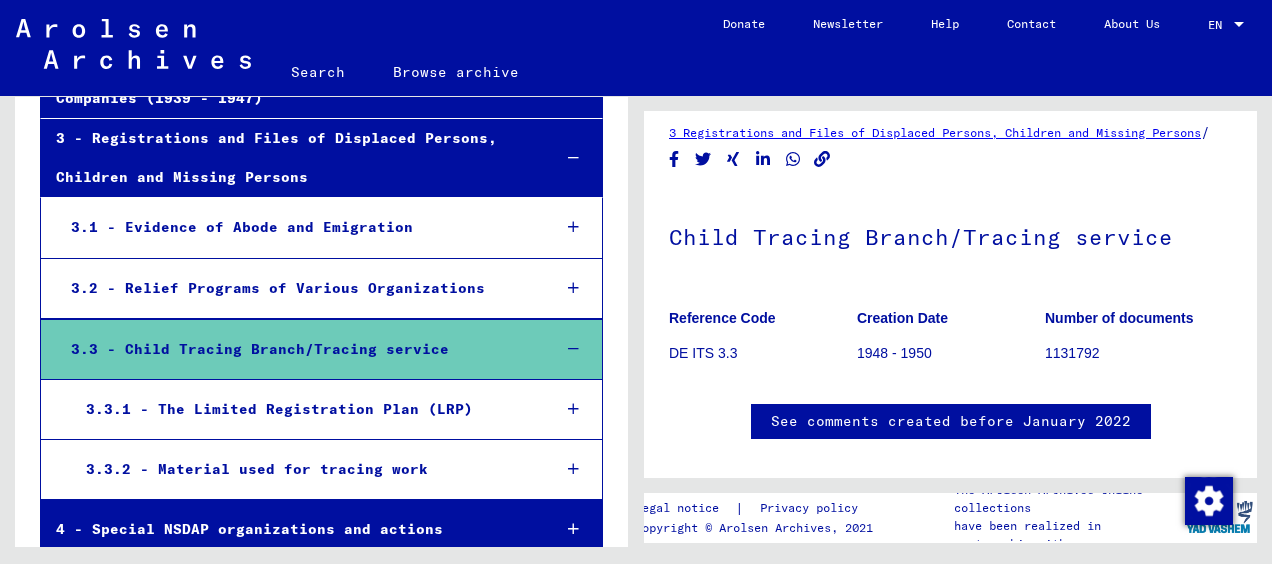 scroll, scrollTop: 0, scrollLeft: 0, axis: both 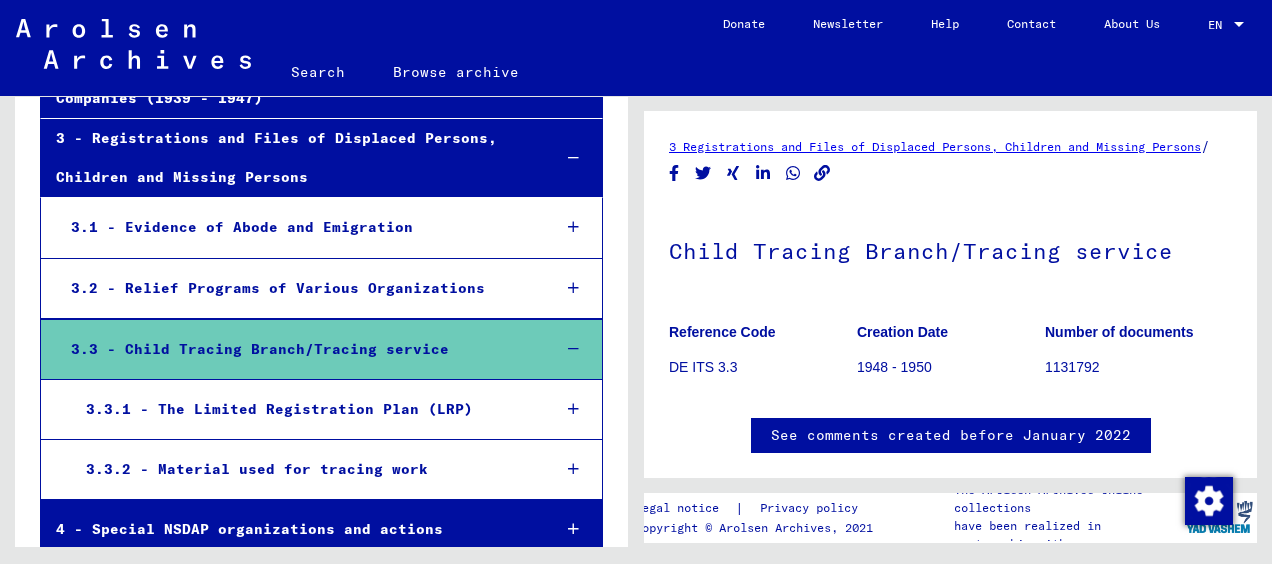 click on "3 Registrations and Files of Displaced Persons, Children and Missing Persons" 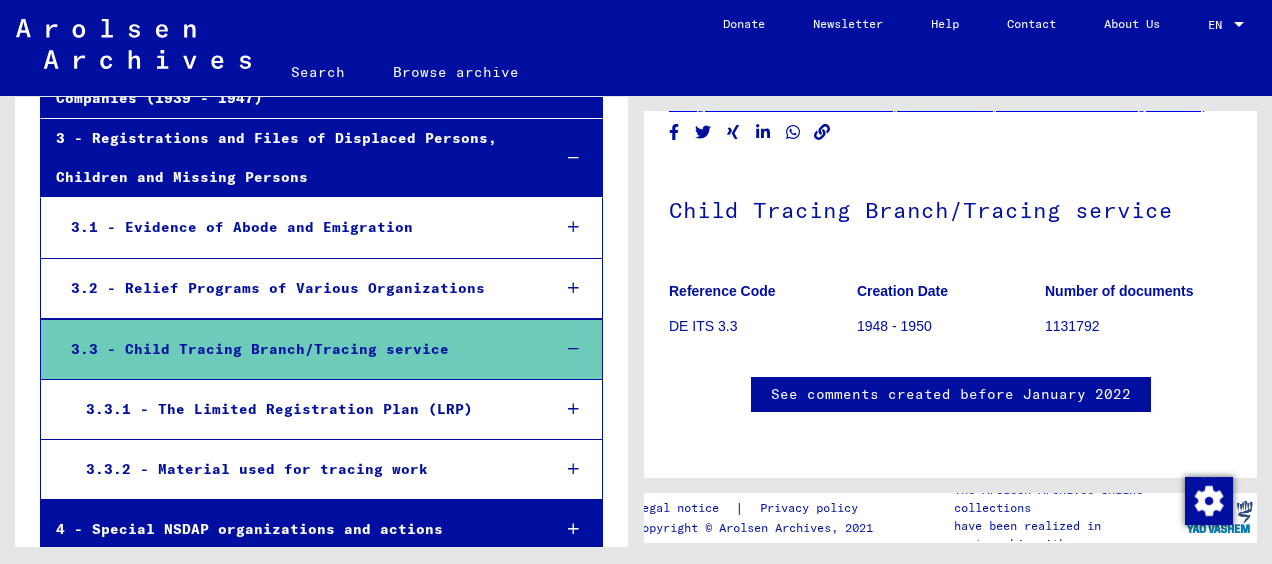 scroll, scrollTop: 2294, scrollLeft: 0, axis: vertical 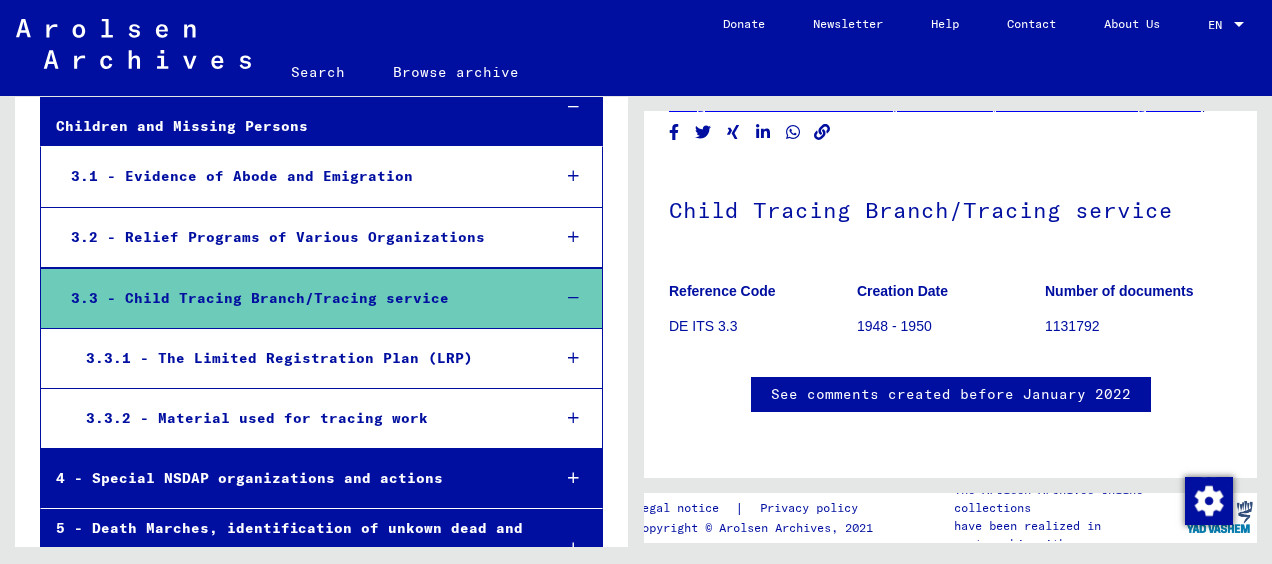 click on "3.3.1 - The Limited Registration Plan (LRP)" at bounding box center [303, 358] 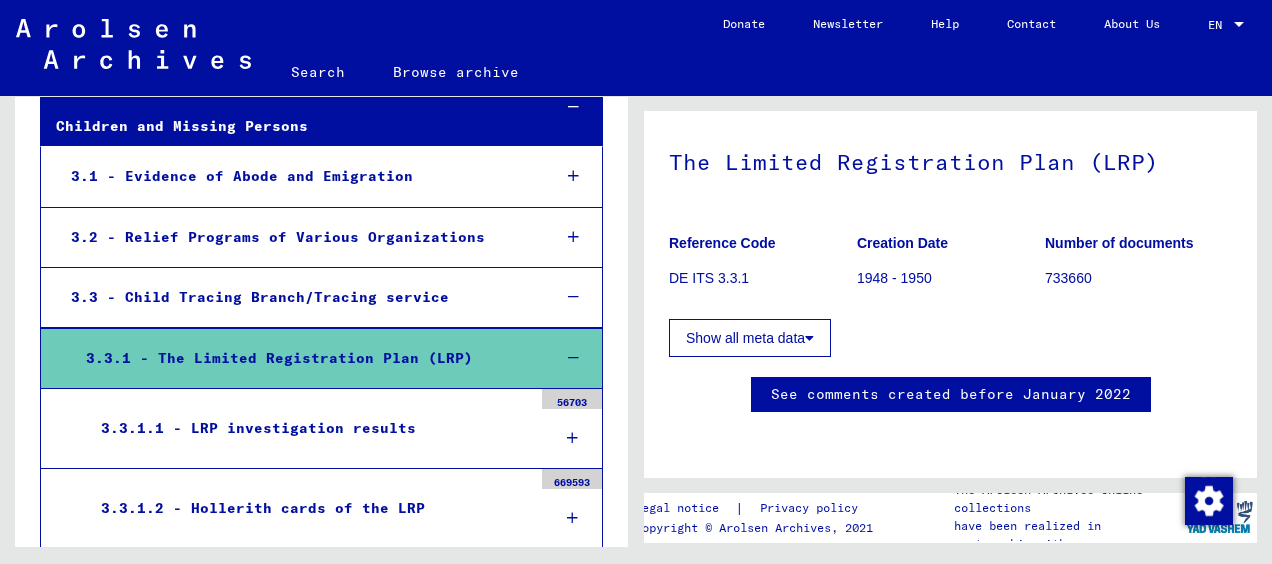 scroll, scrollTop: 207, scrollLeft: 0, axis: vertical 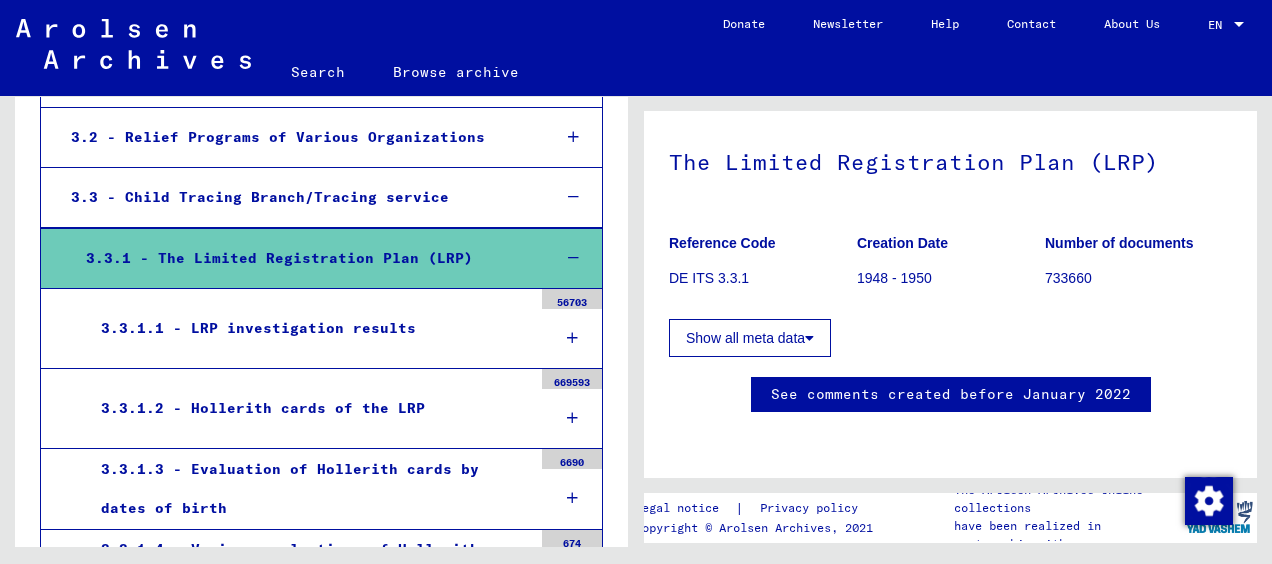 click on "3.3.1.1 - LRP investigation results" at bounding box center (309, 328) 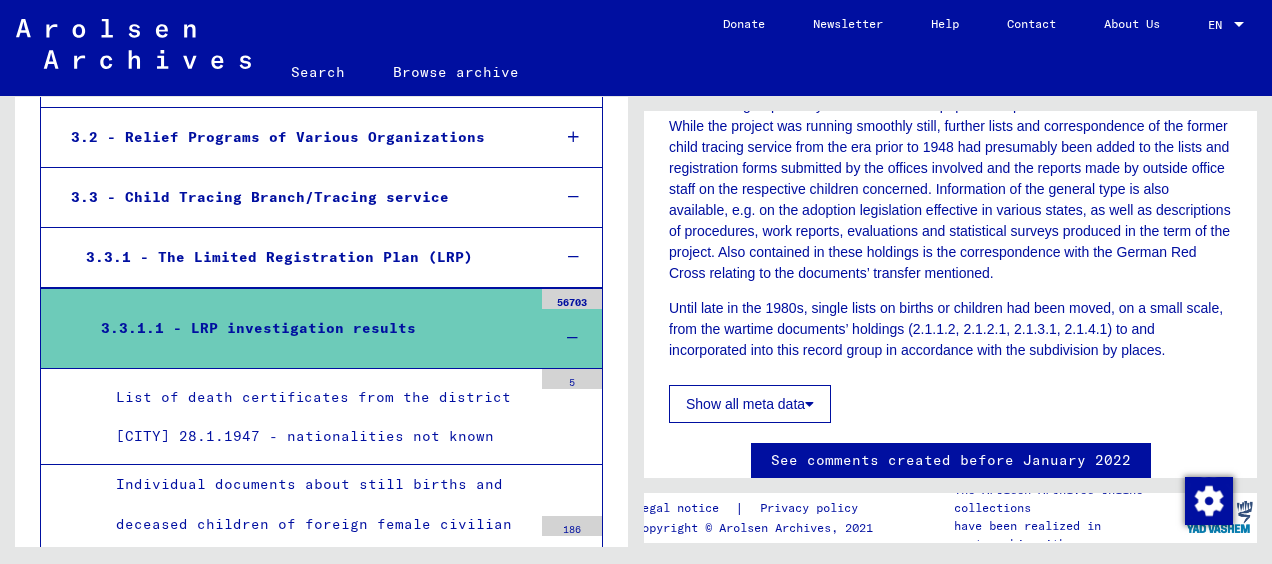 scroll, scrollTop: 385, scrollLeft: 0, axis: vertical 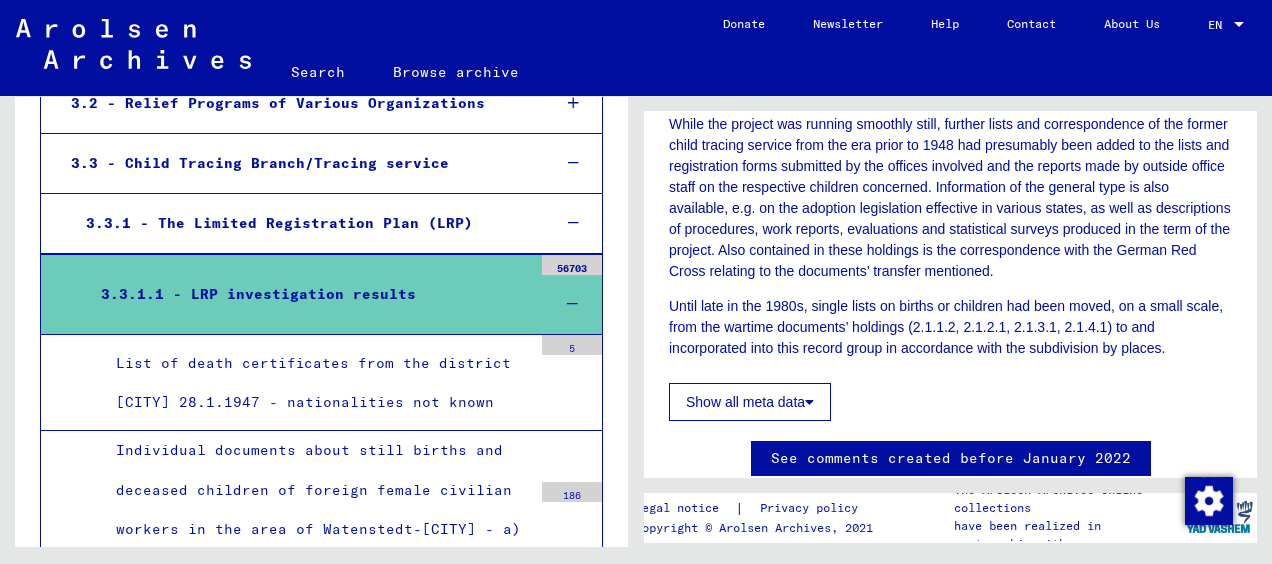 click on "List of death certificates from the district [CITY] 28.1.1947 - nationalities not known" at bounding box center (316, 383) 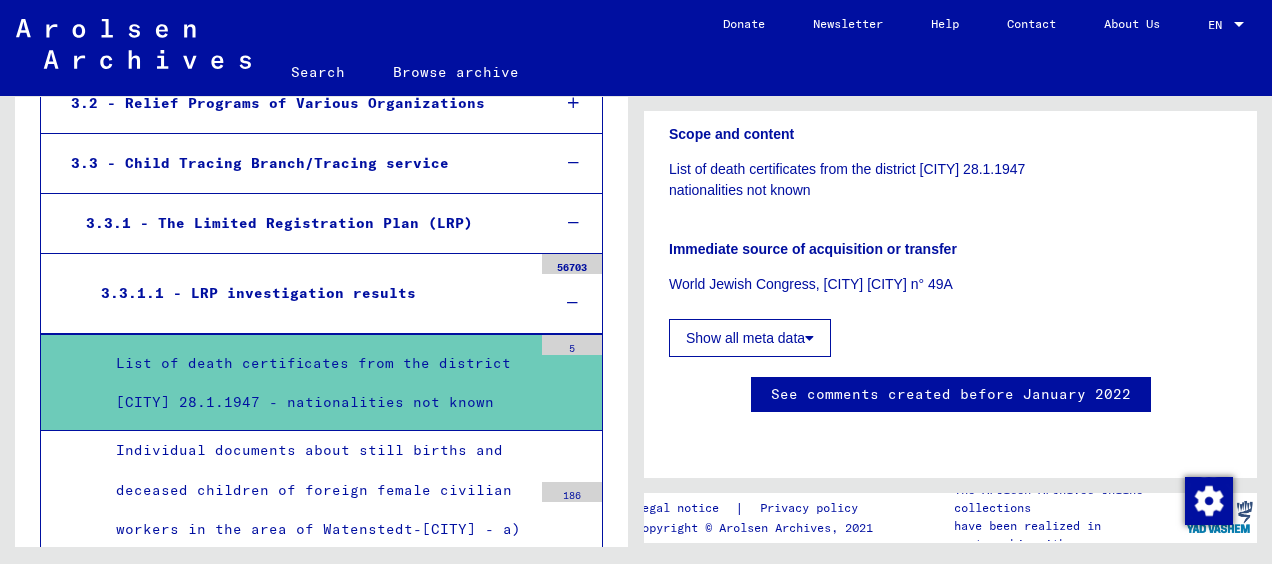 scroll, scrollTop: 204, scrollLeft: 0, axis: vertical 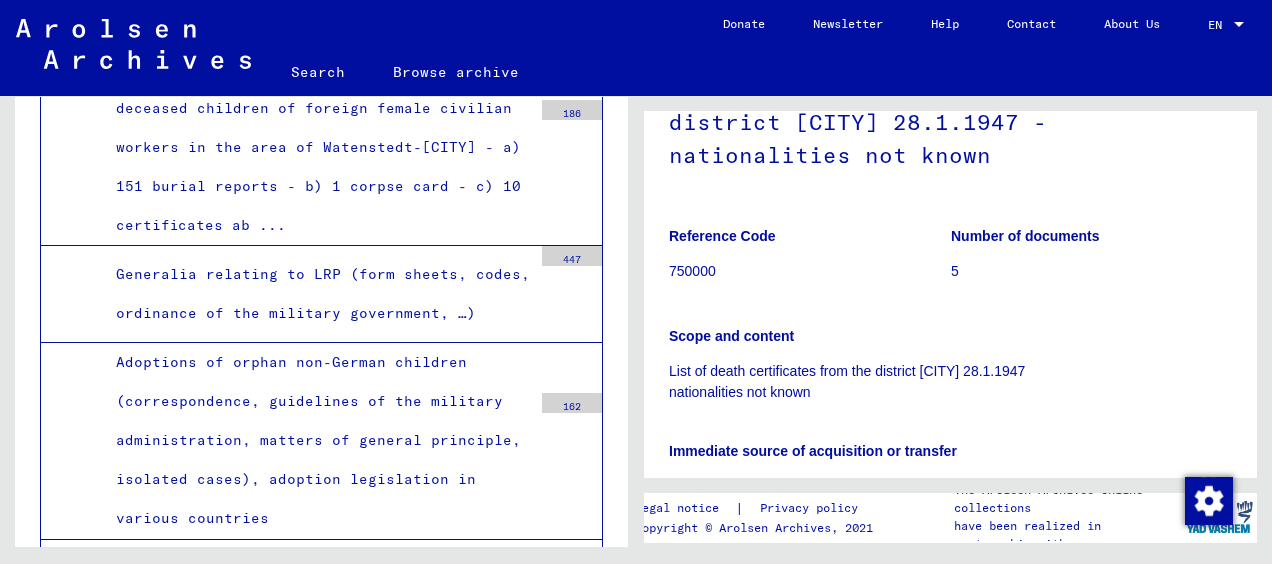 click on "Adoptions of orphan non-German children (correspondence, guidelines of the military administration, matters of general principle, isolated cases), adoption legislation in various countries" at bounding box center (316, 441) 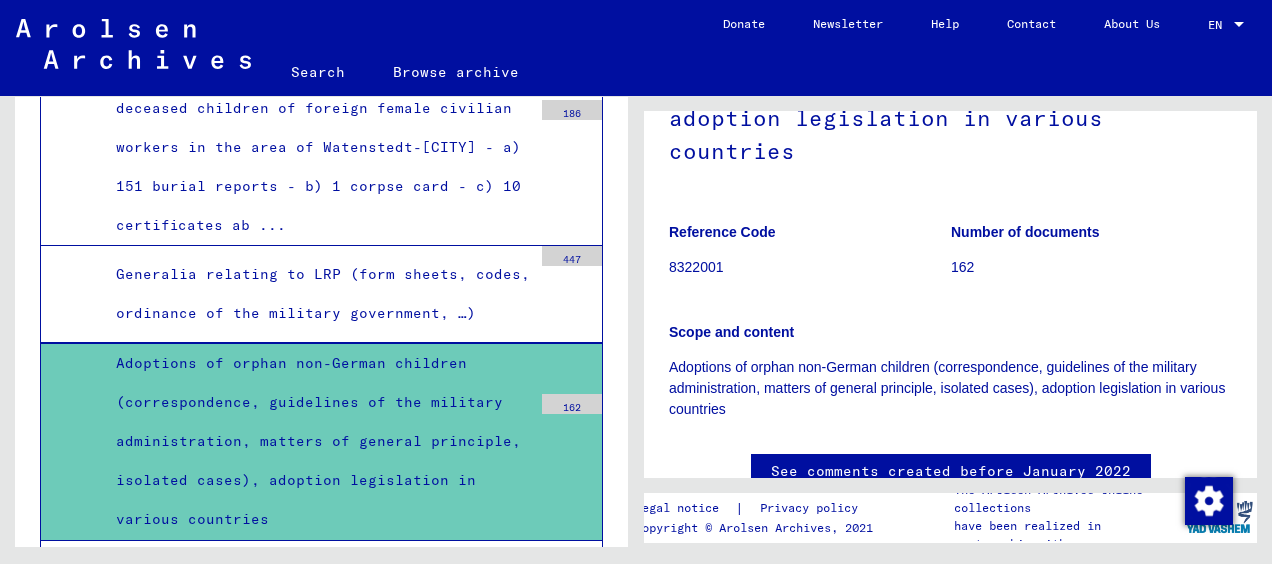 scroll, scrollTop: 306, scrollLeft: 0, axis: vertical 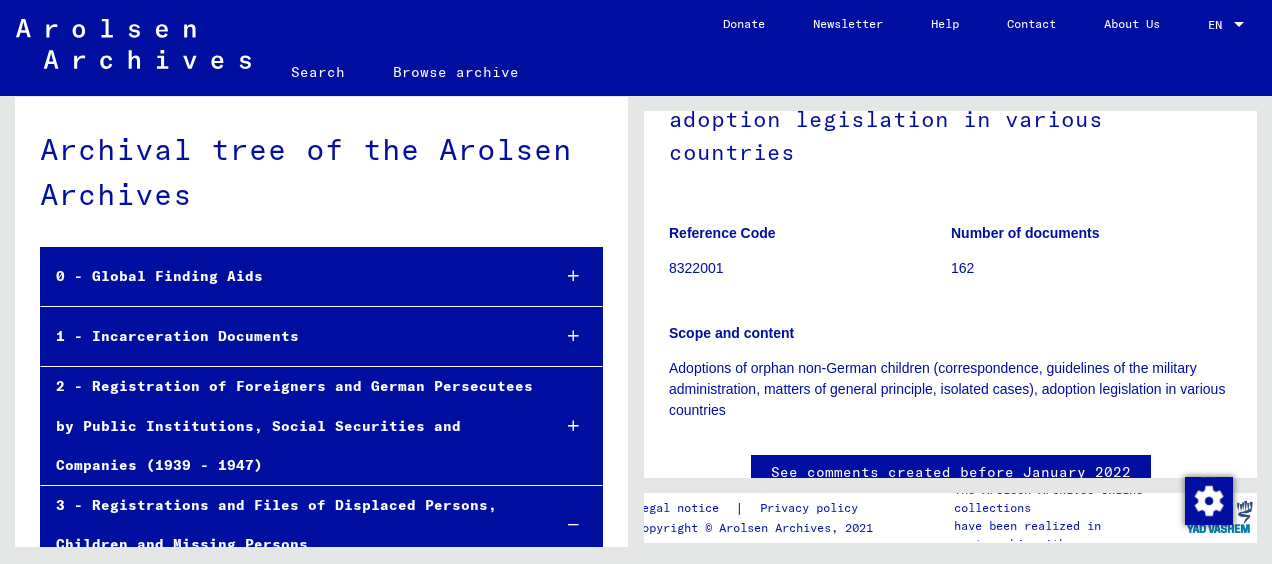 click on "Browse archive" 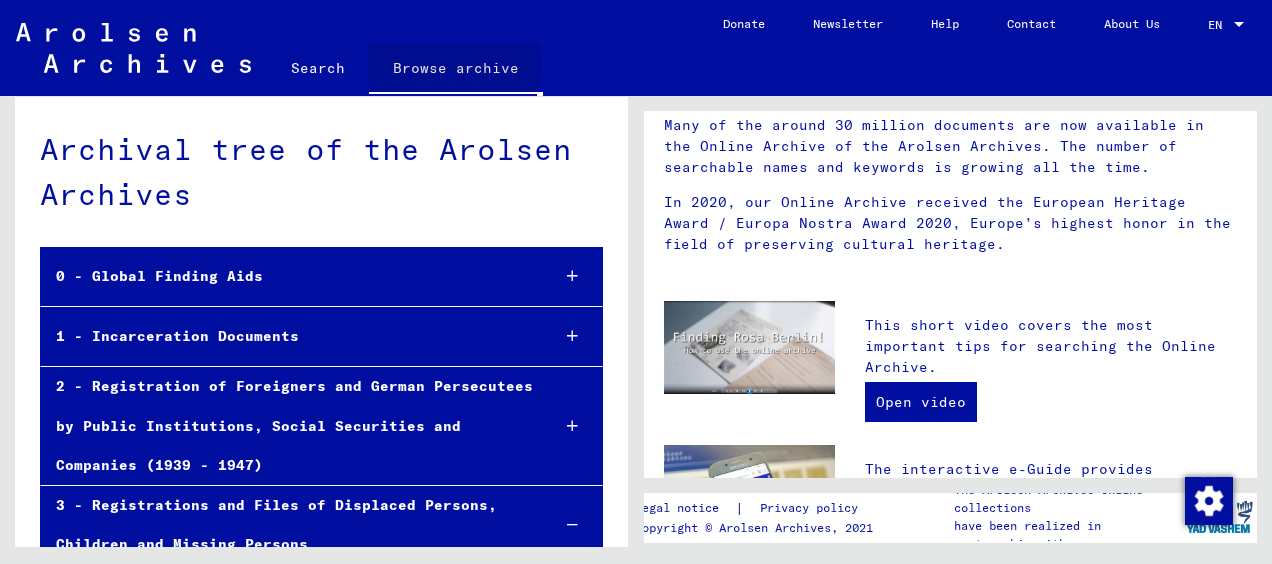 scroll, scrollTop: 0, scrollLeft: 0, axis: both 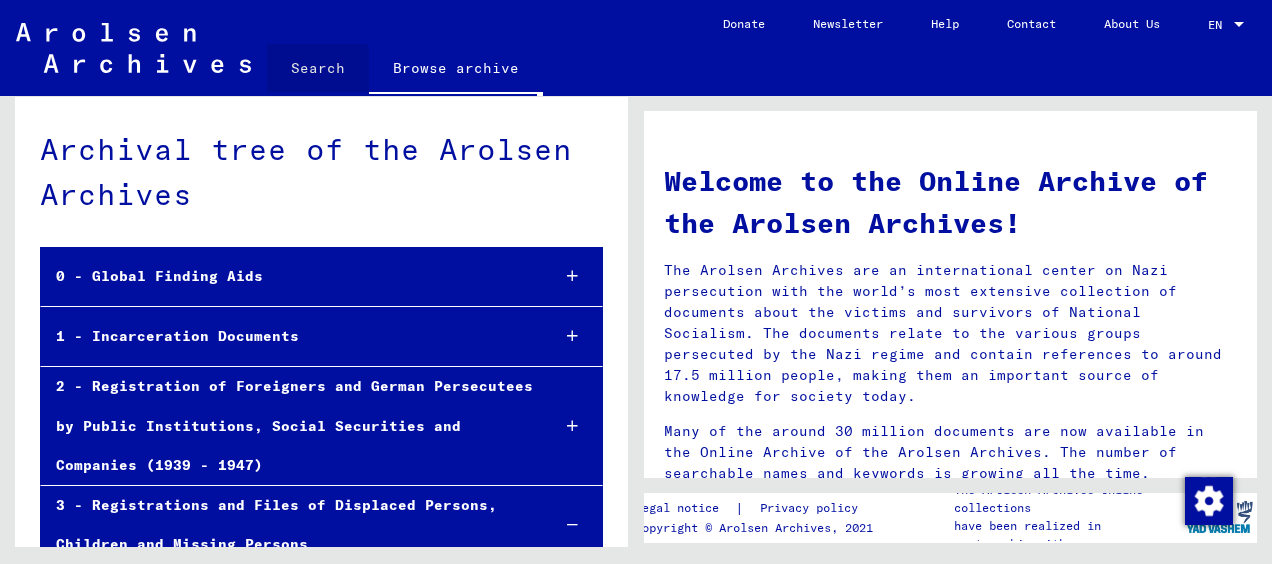 click on "Search" 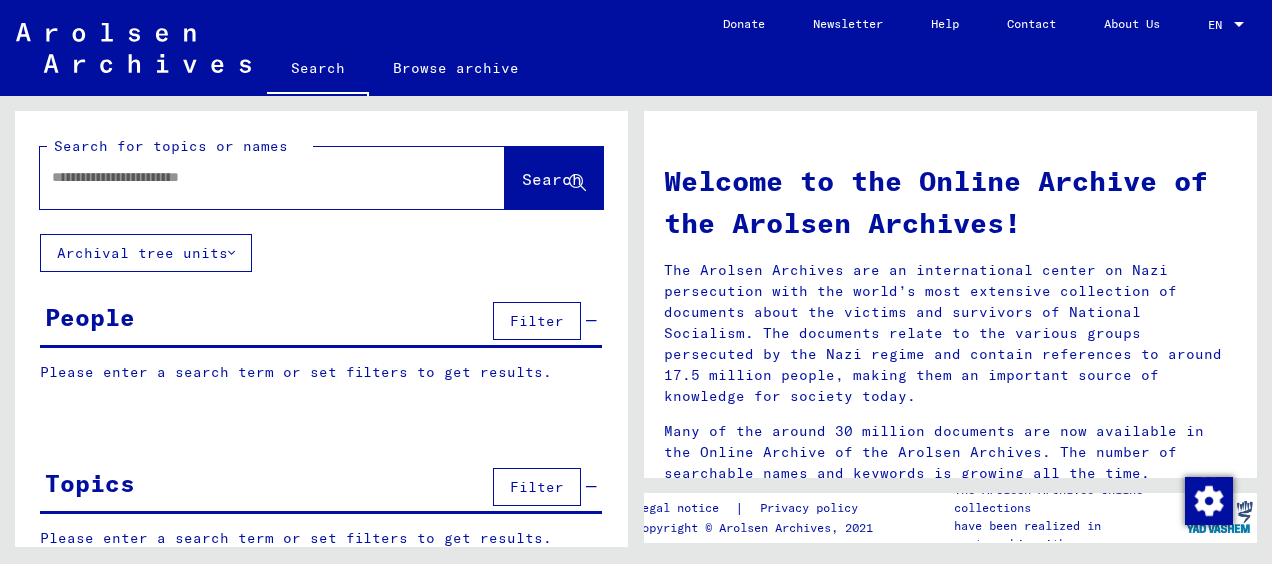 click at bounding box center (248, 177) 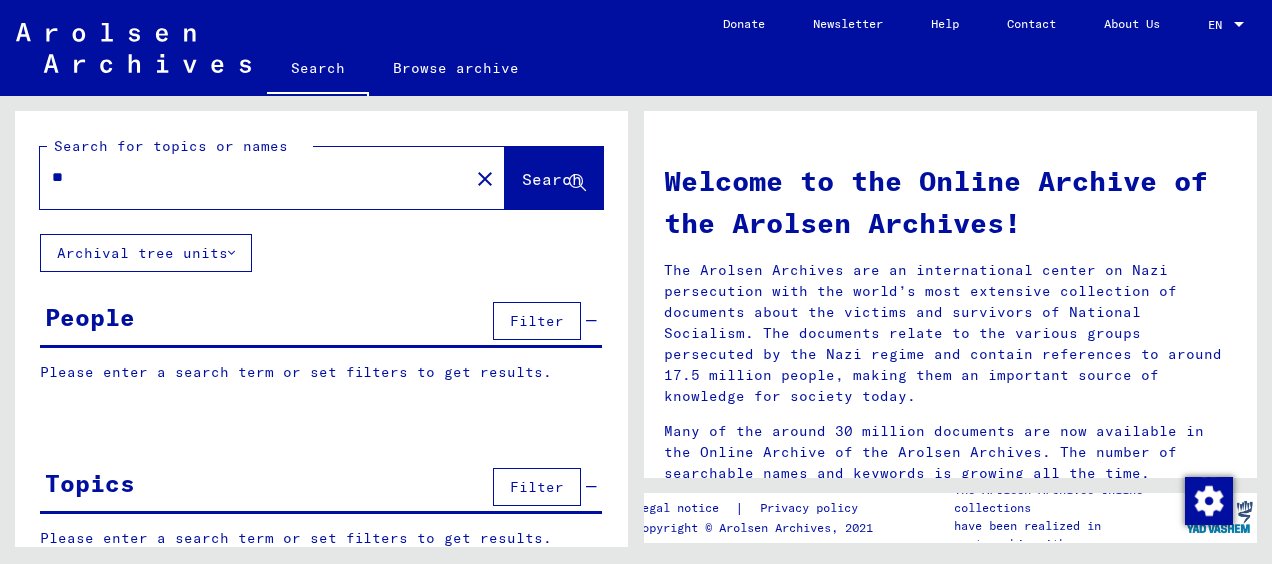 type on "*" 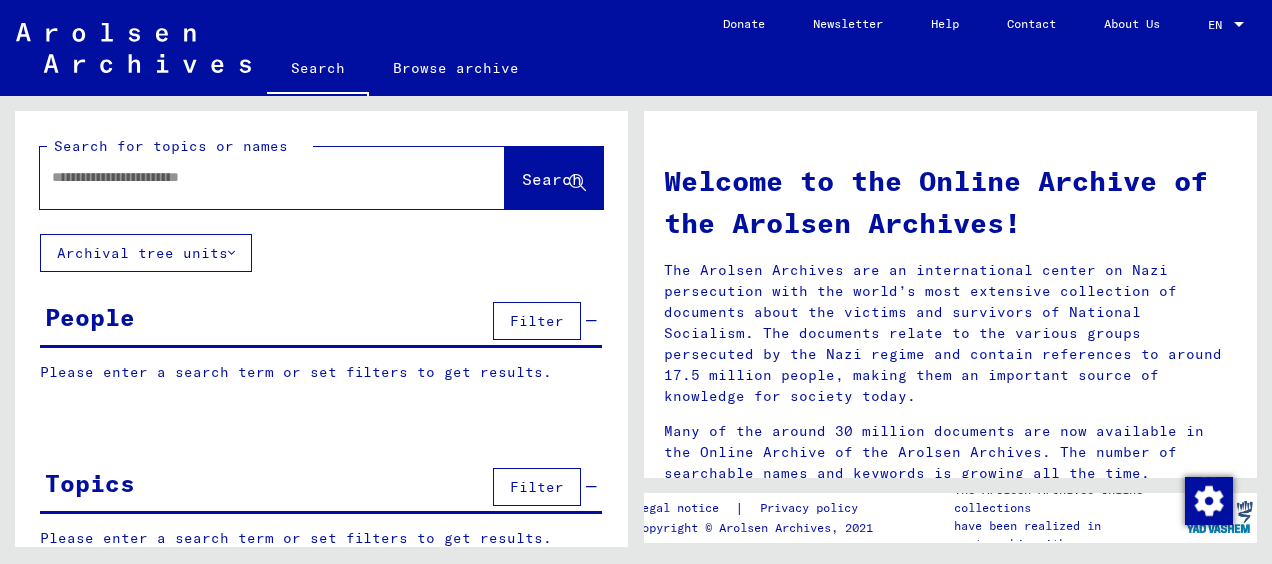 click on "Filter" at bounding box center (537, 321) 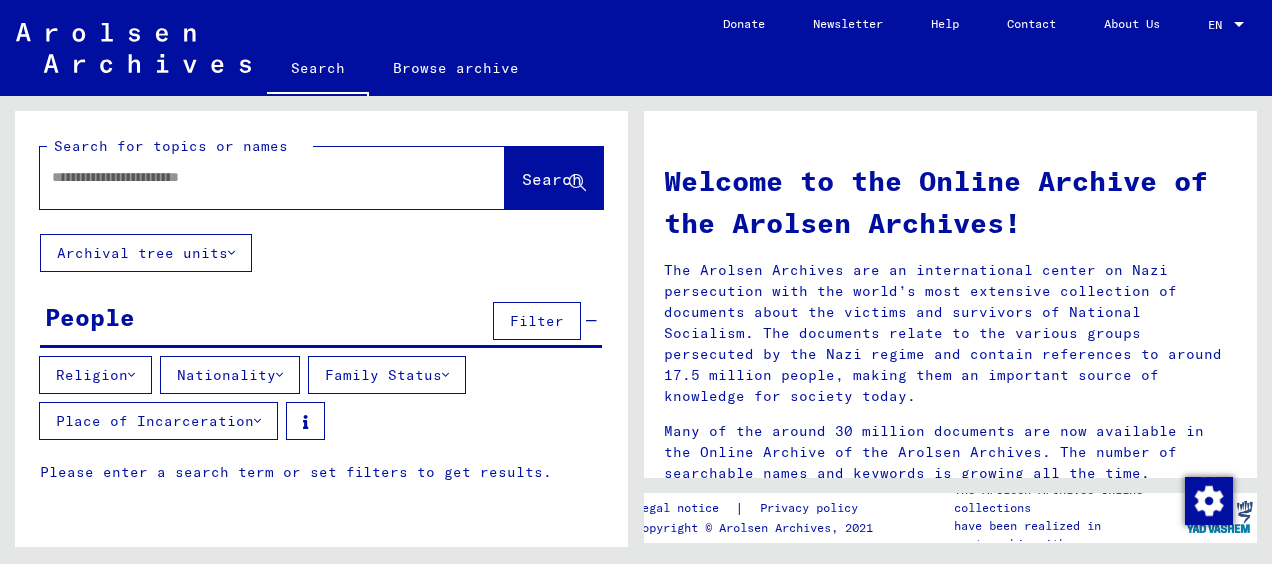 scroll, scrollTop: 12, scrollLeft: 0, axis: vertical 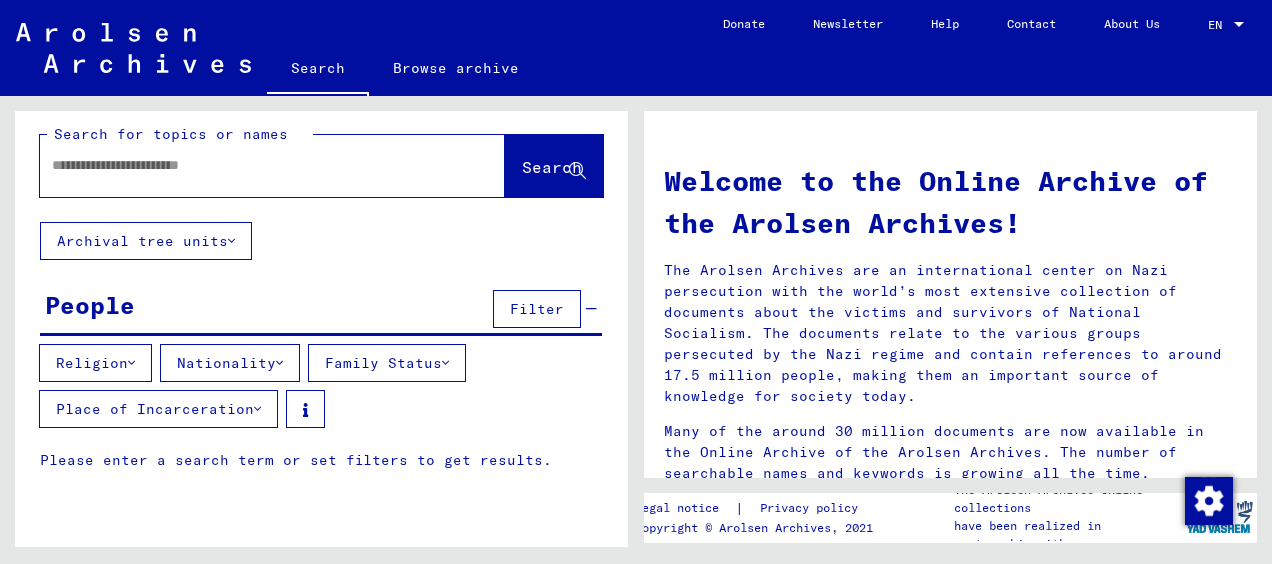 click at bounding box center [248, 165] 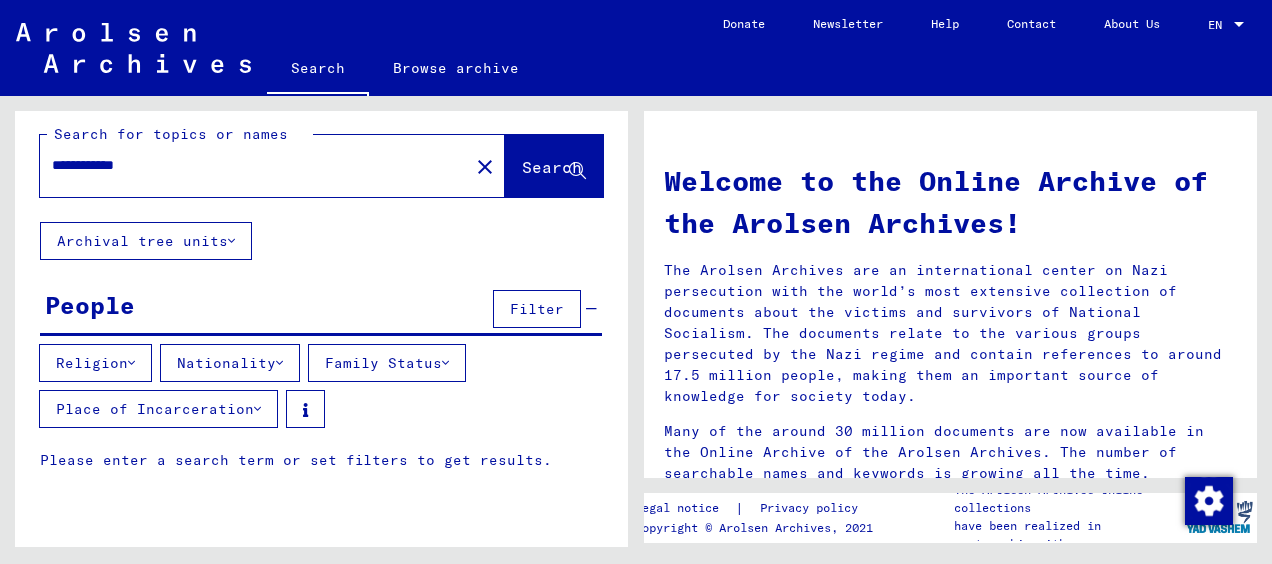 type on "**********" 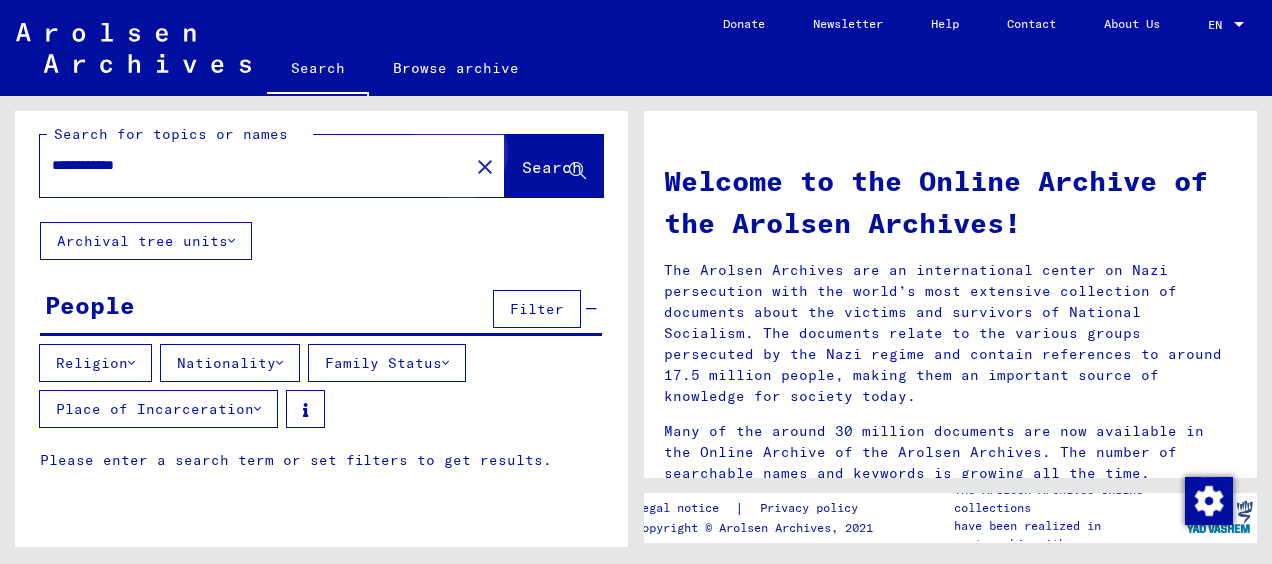 click on "Search" 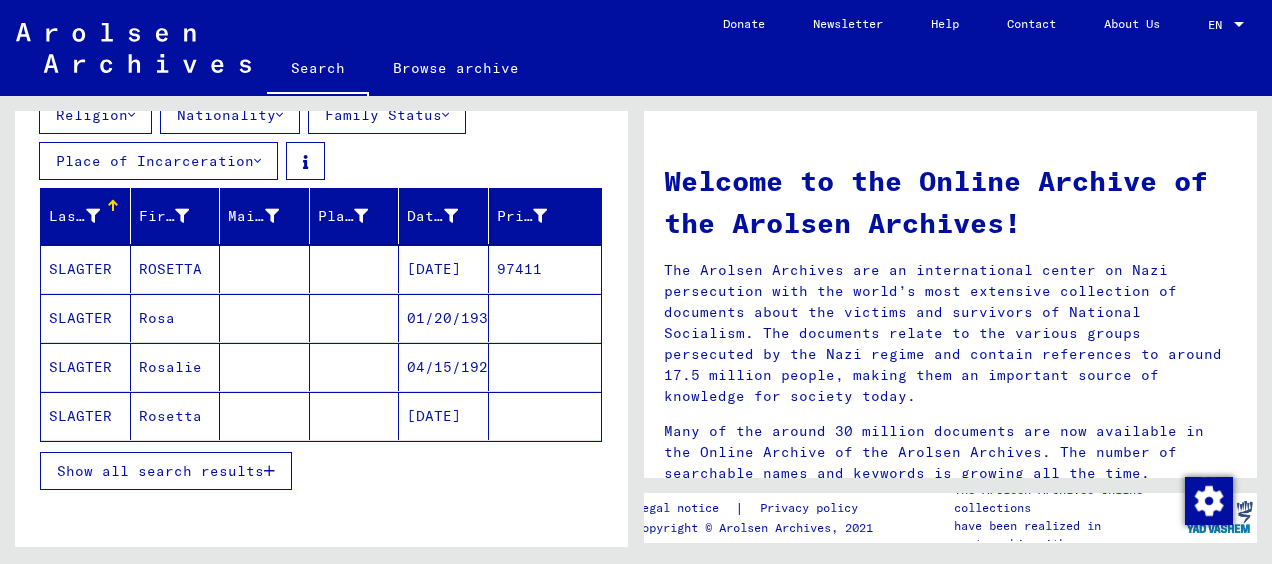 scroll, scrollTop: 274, scrollLeft: 0, axis: vertical 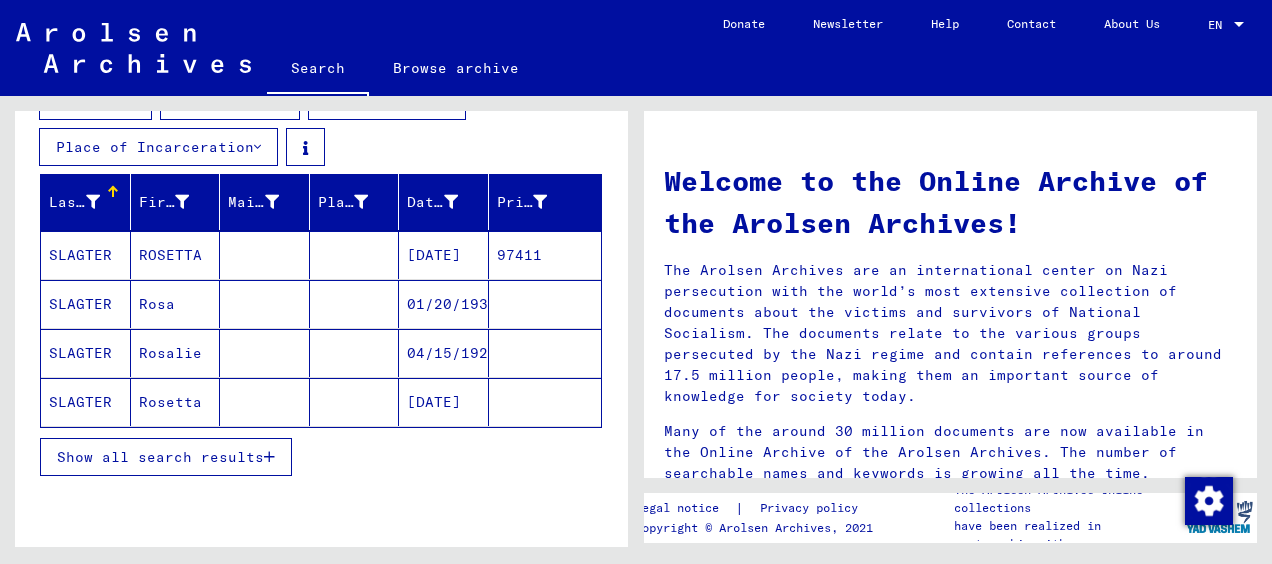 click on "[DATE]" at bounding box center (444, 304) 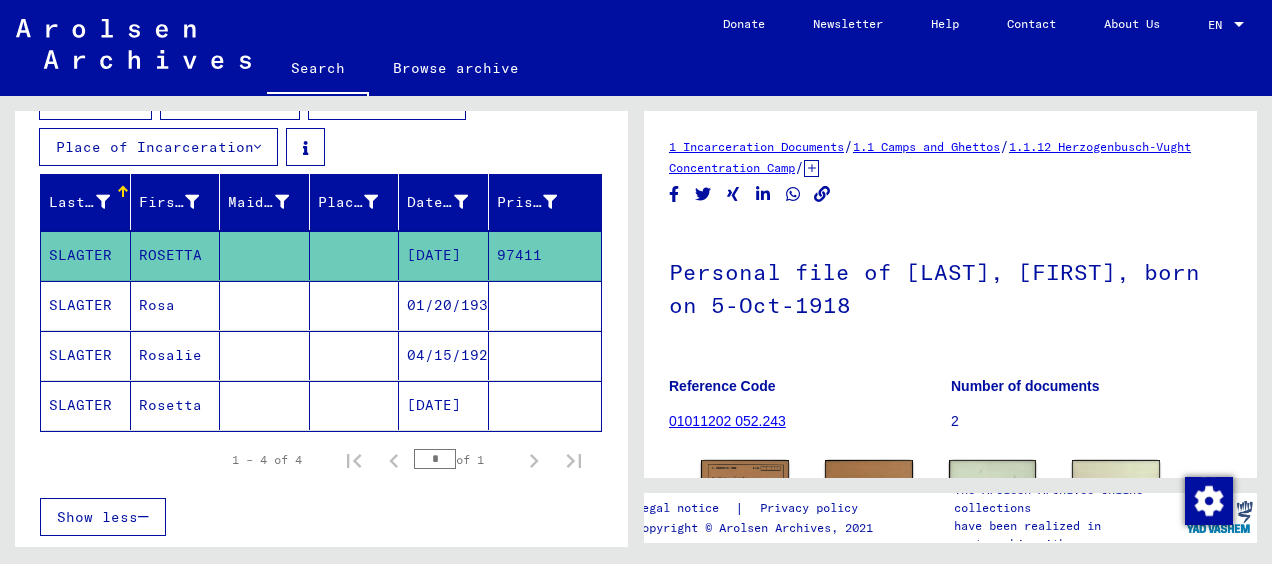 scroll, scrollTop: 0, scrollLeft: 0, axis: both 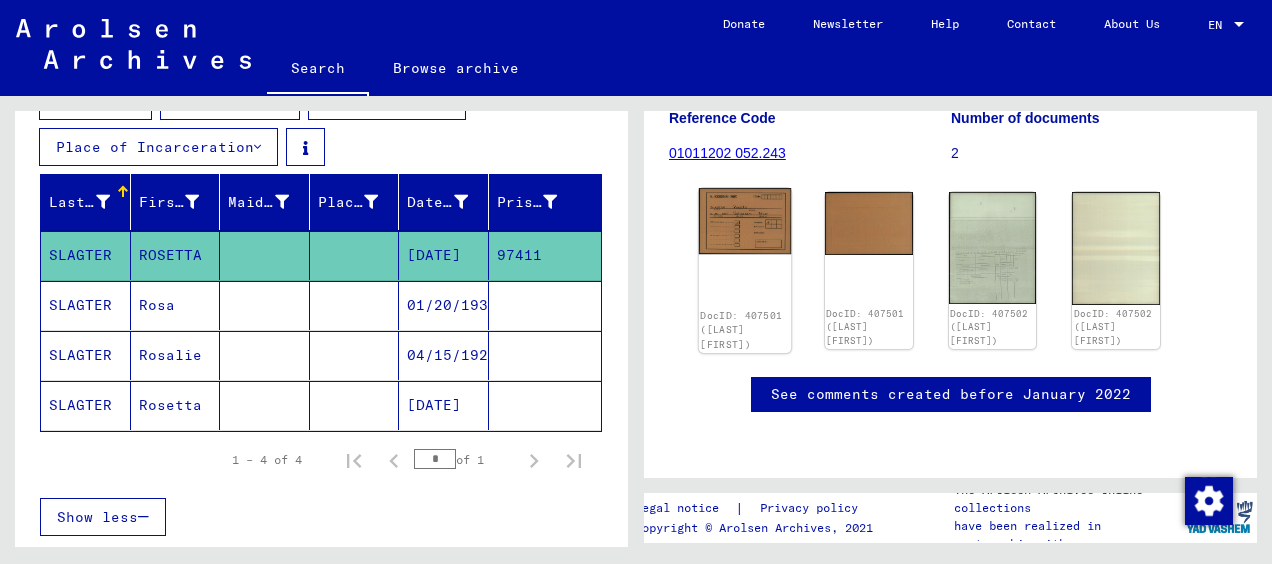 click 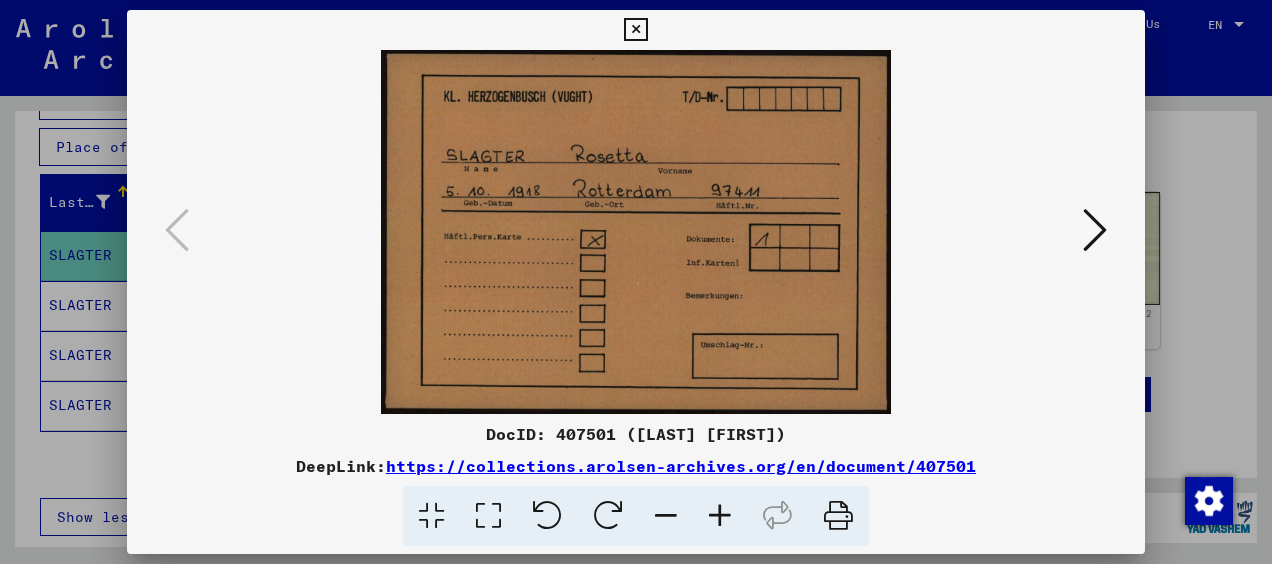 click at bounding box center (1095, 230) 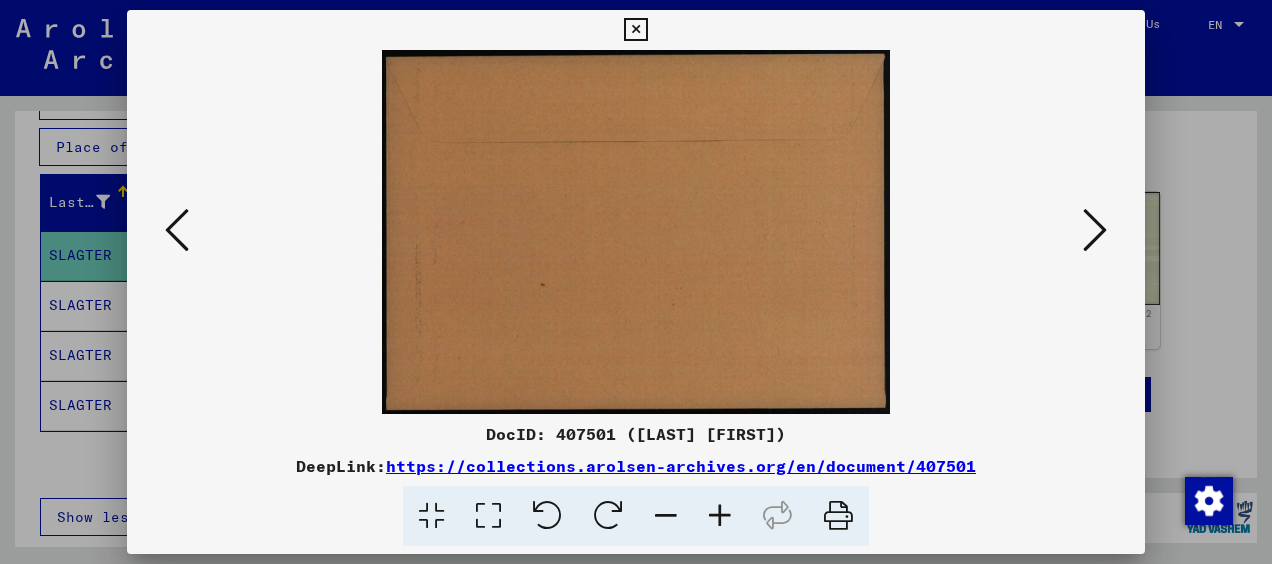 click at bounding box center [1095, 230] 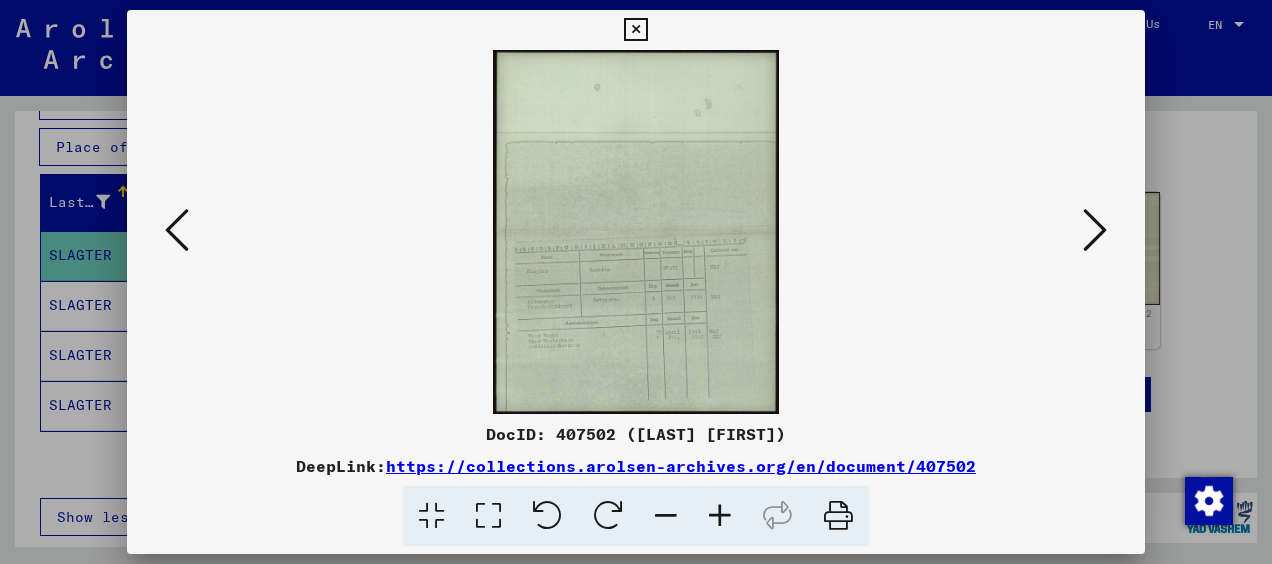 click at bounding box center (1095, 230) 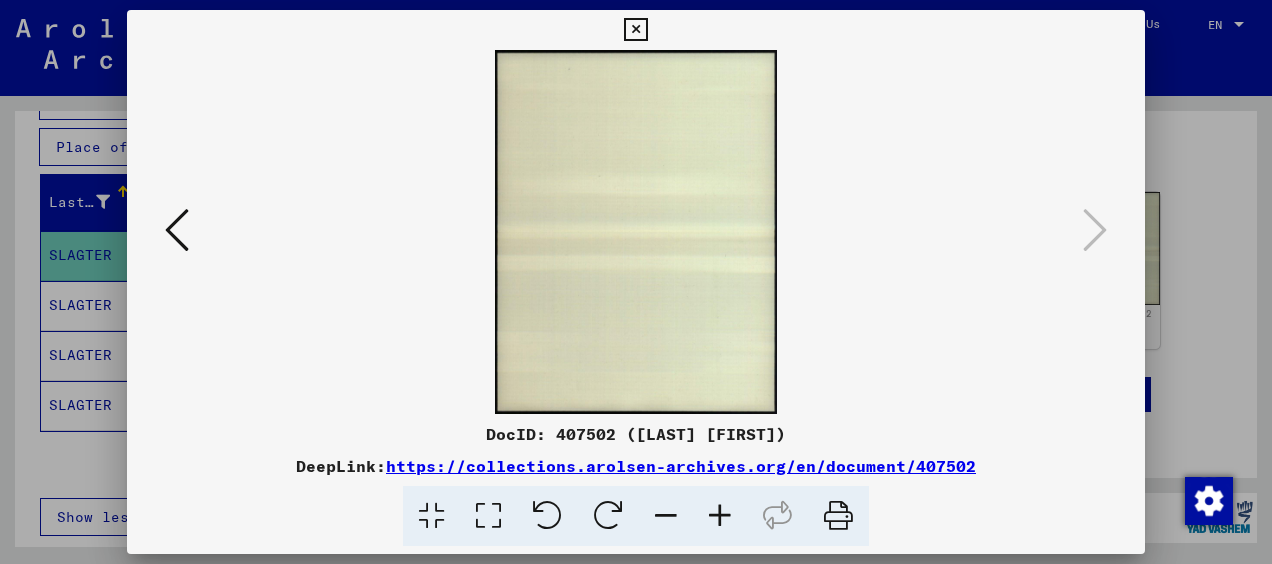click at bounding box center [635, 30] 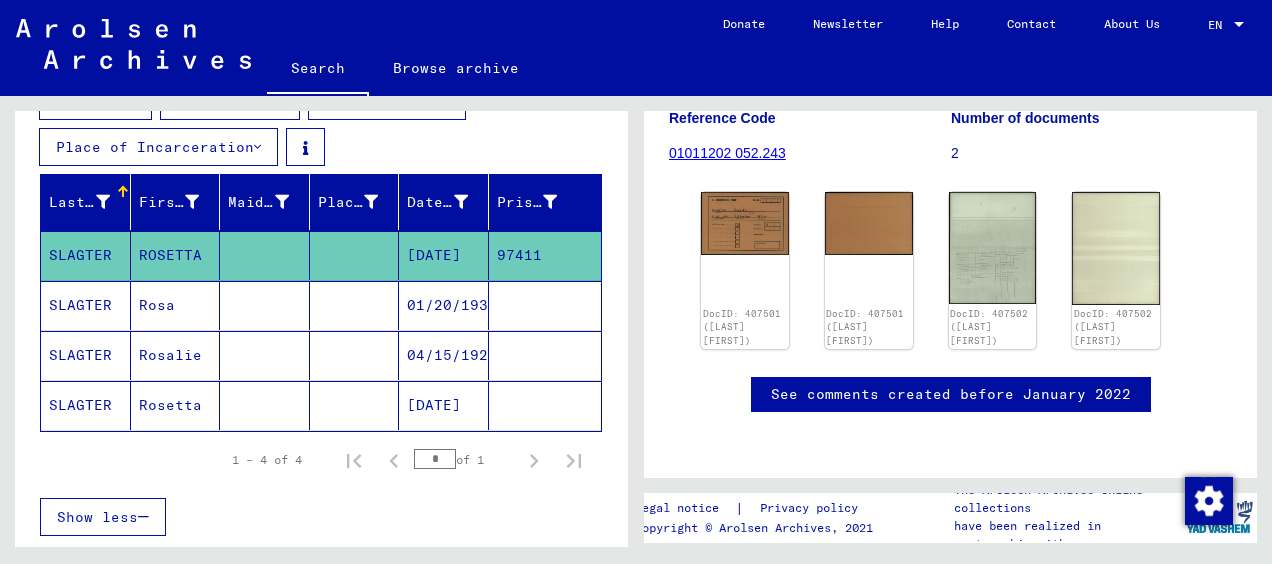 click on "**********" at bounding box center [636, 282] 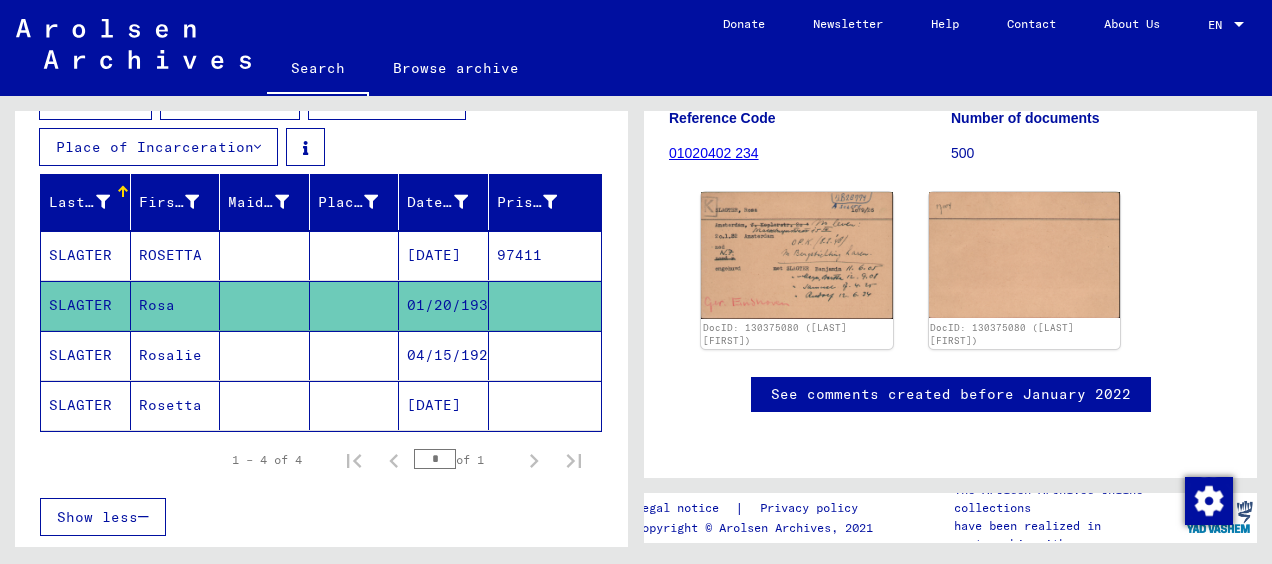 scroll, scrollTop: 263, scrollLeft: 0, axis: vertical 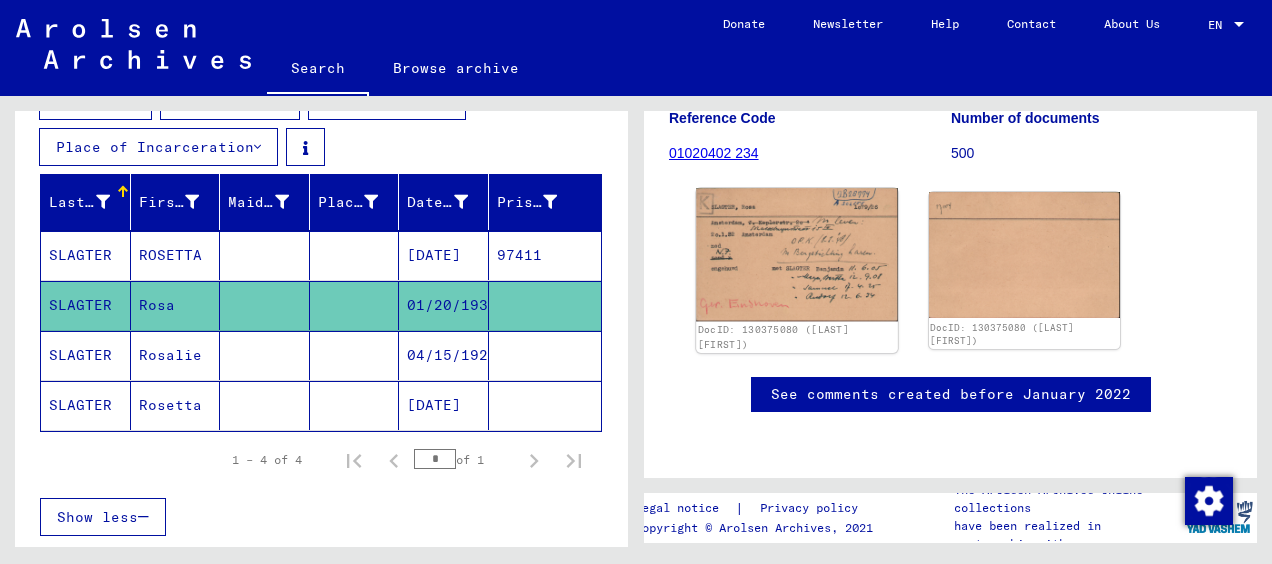 click 